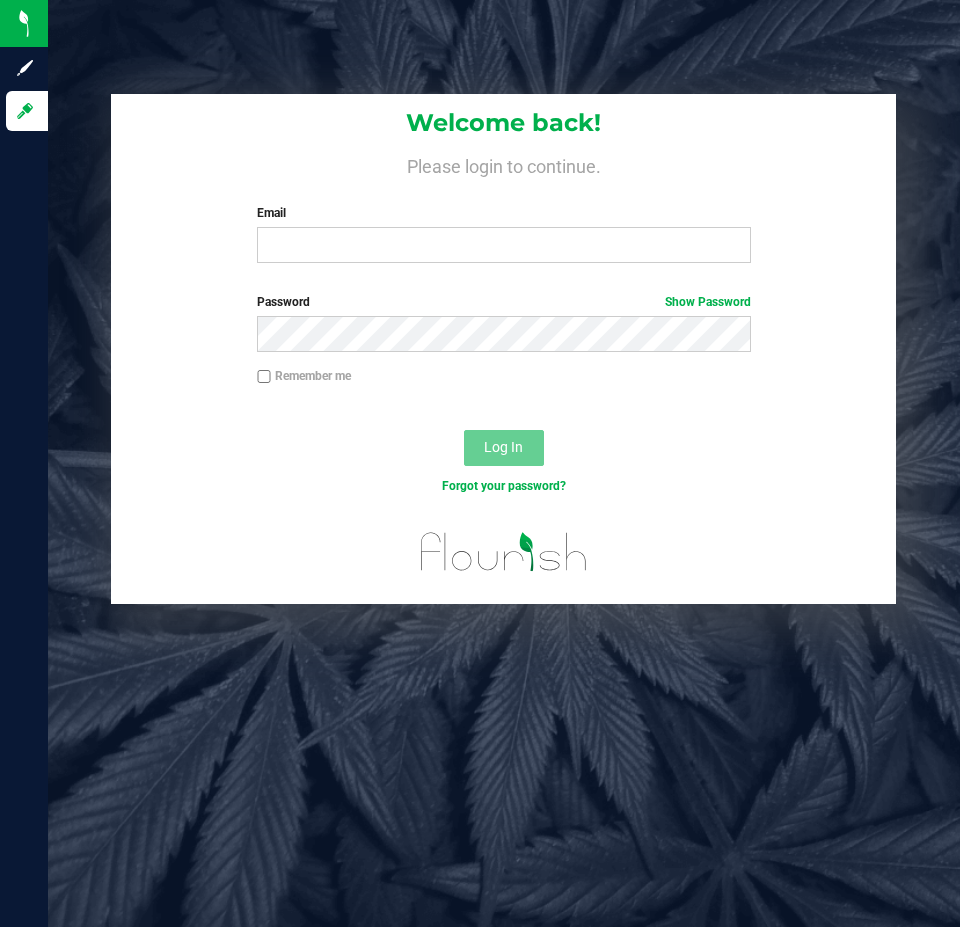 scroll, scrollTop: 0, scrollLeft: 0, axis: both 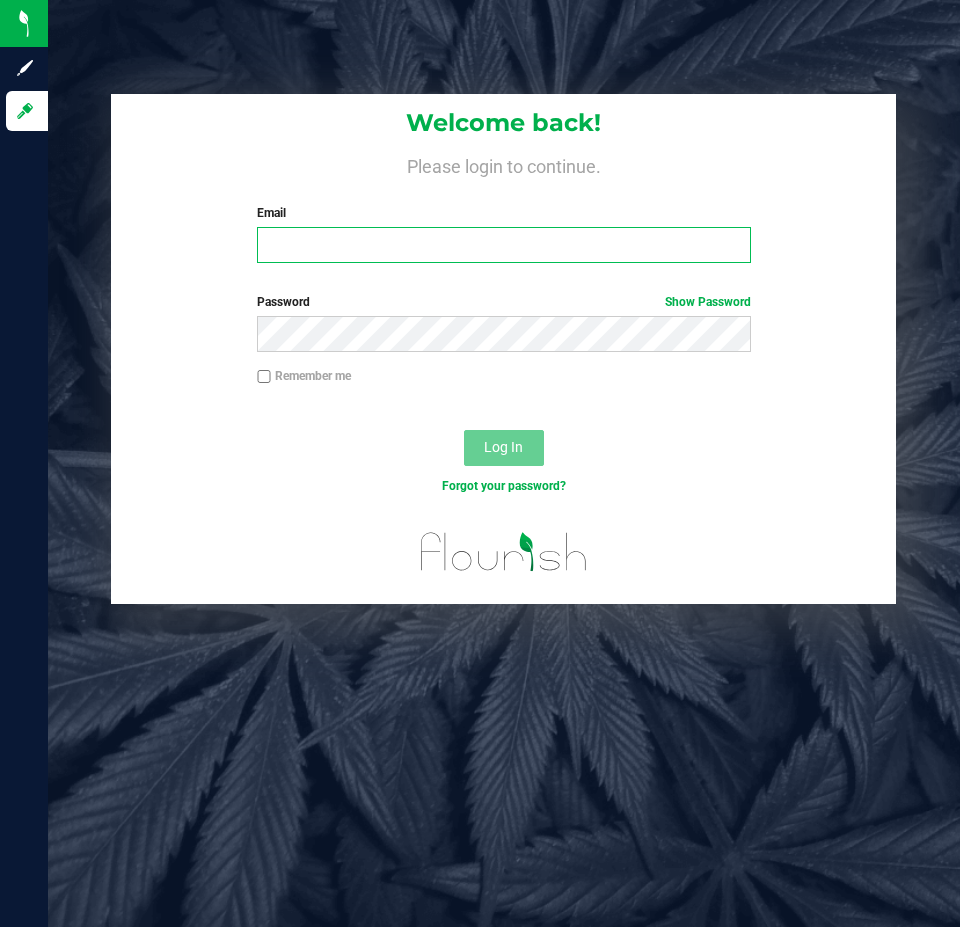click on "Email" at bounding box center [503, 245] 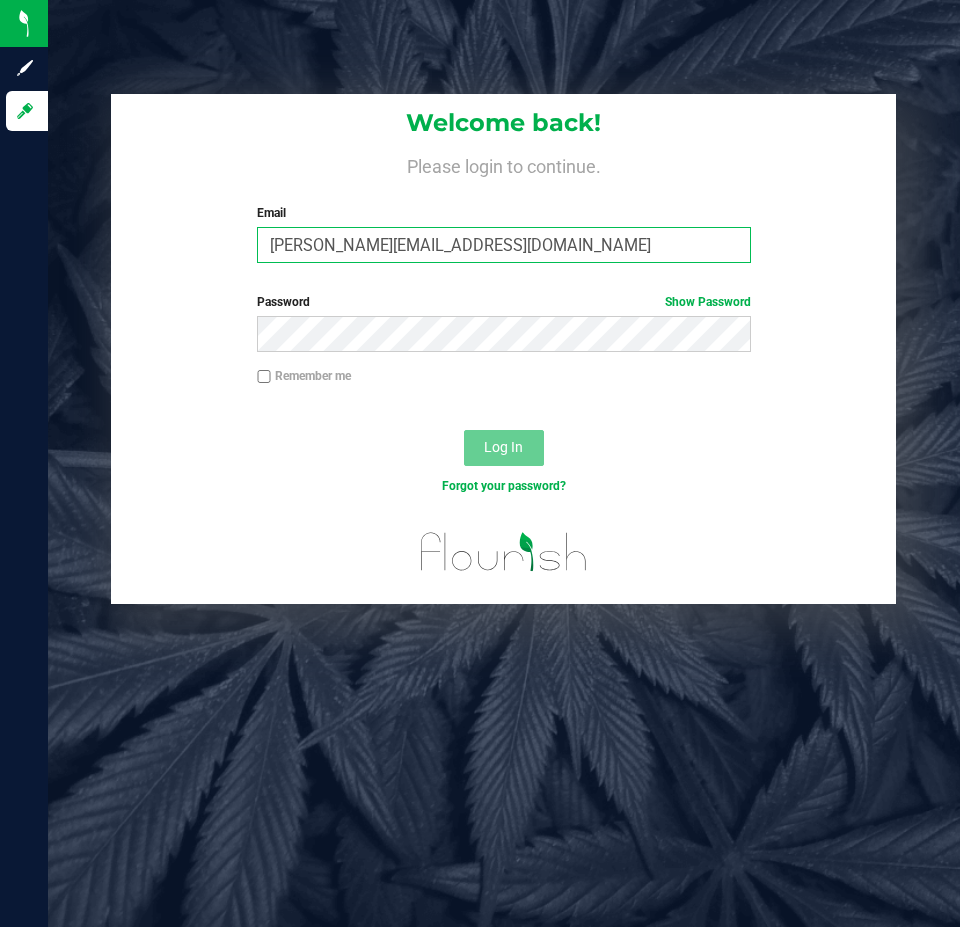 type on "[PERSON_NAME][EMAIL_ADDRESS][DOMAIN_NAME]" 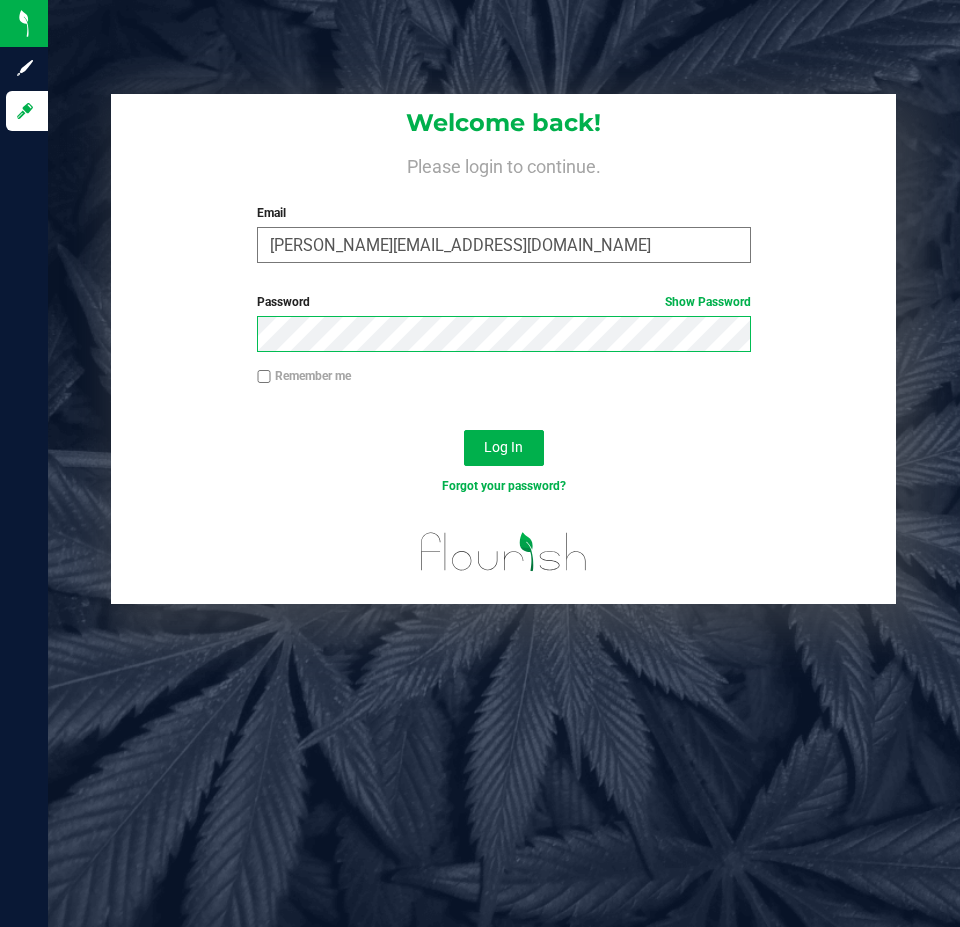 click on "Log In" at bounding box center (504, 448) 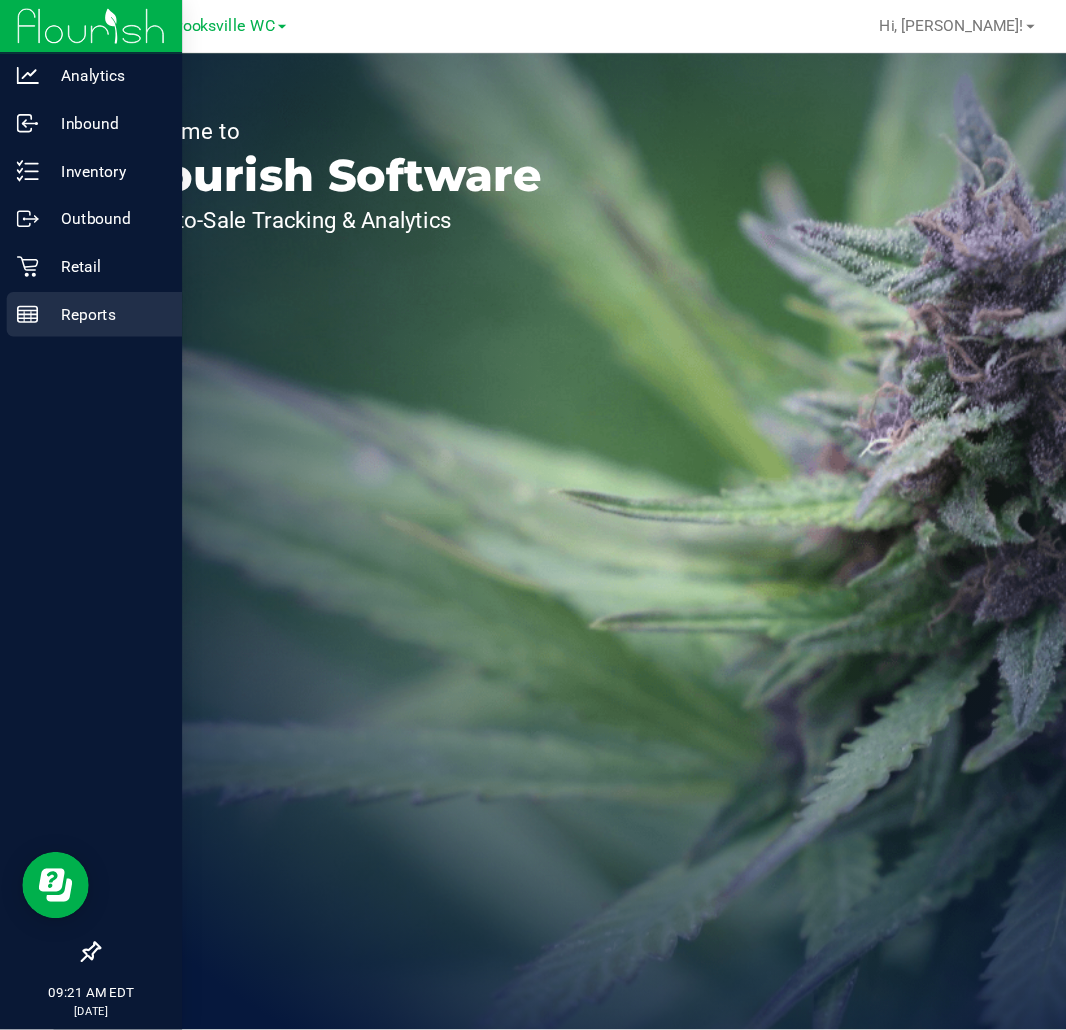 scroll, scrollTop: 0, scrollLeft: 0, axis: both 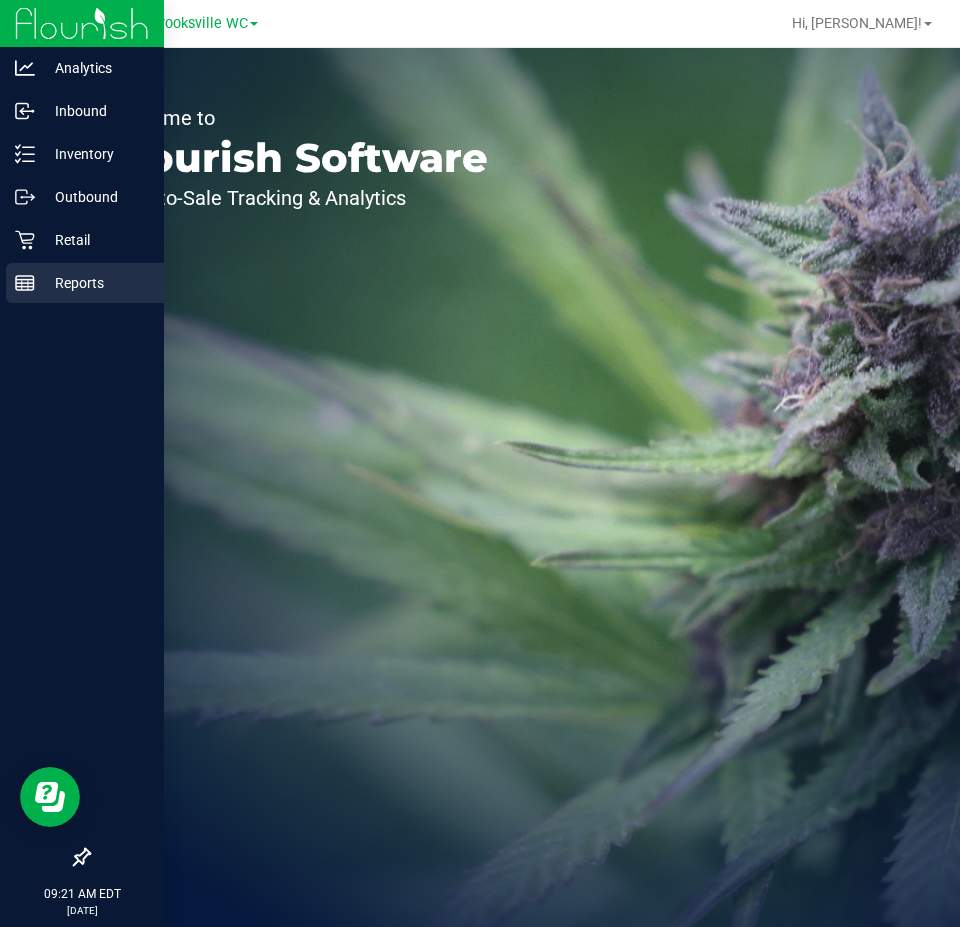 click on "Reports" at bounding box center (95, 283) 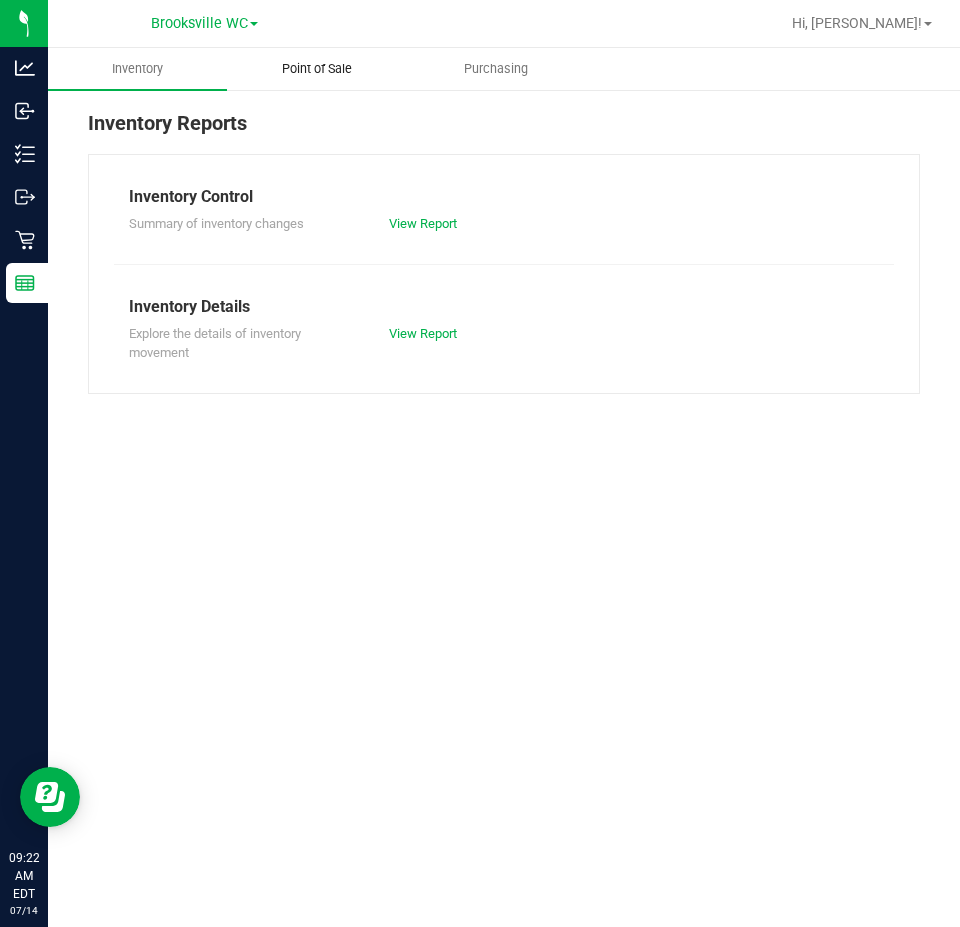 click on "Point of Sale" at bounding box center [317, 69] 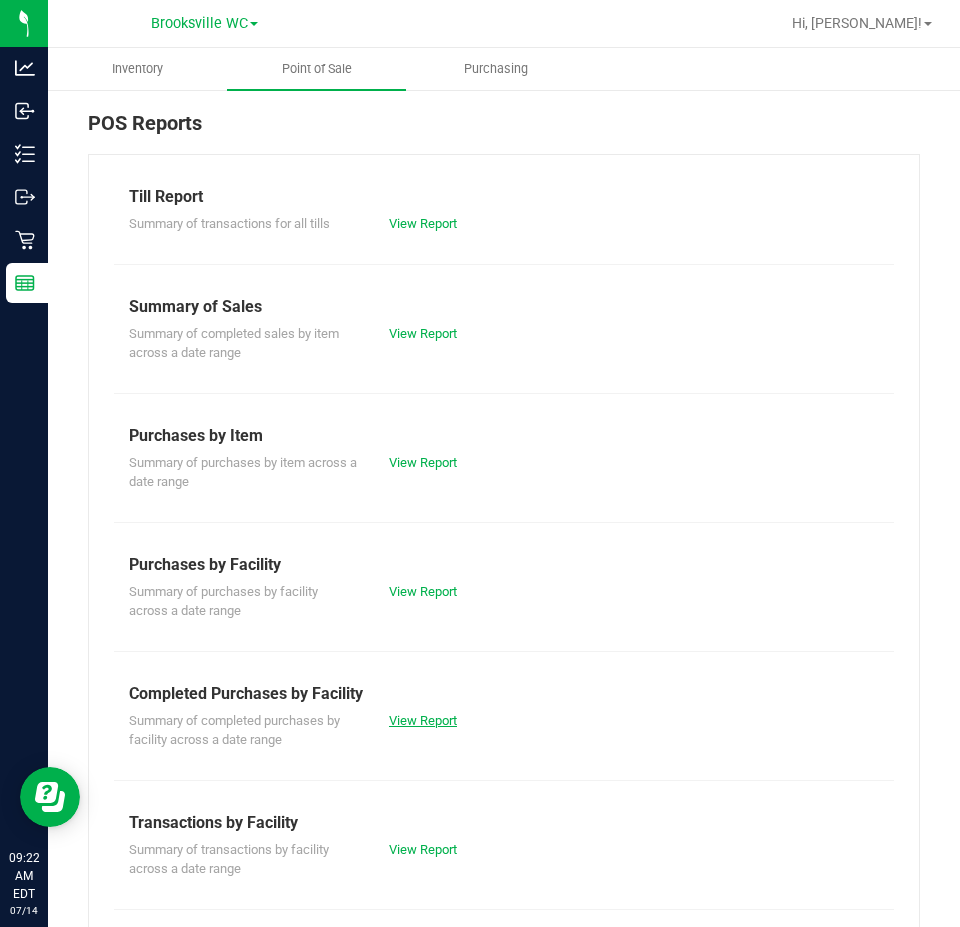 click on "View Report" at bounding box center [423, 720] 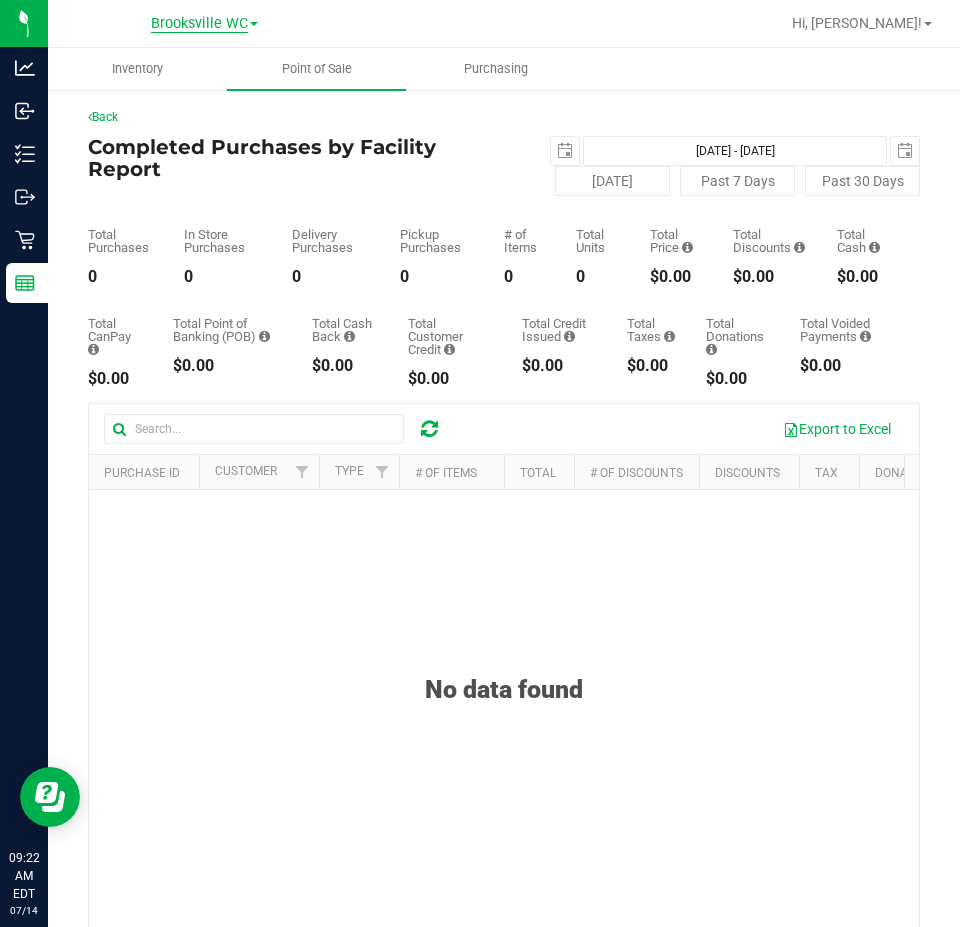 click on "Brooksville WC" at bounding box center [199, 24] 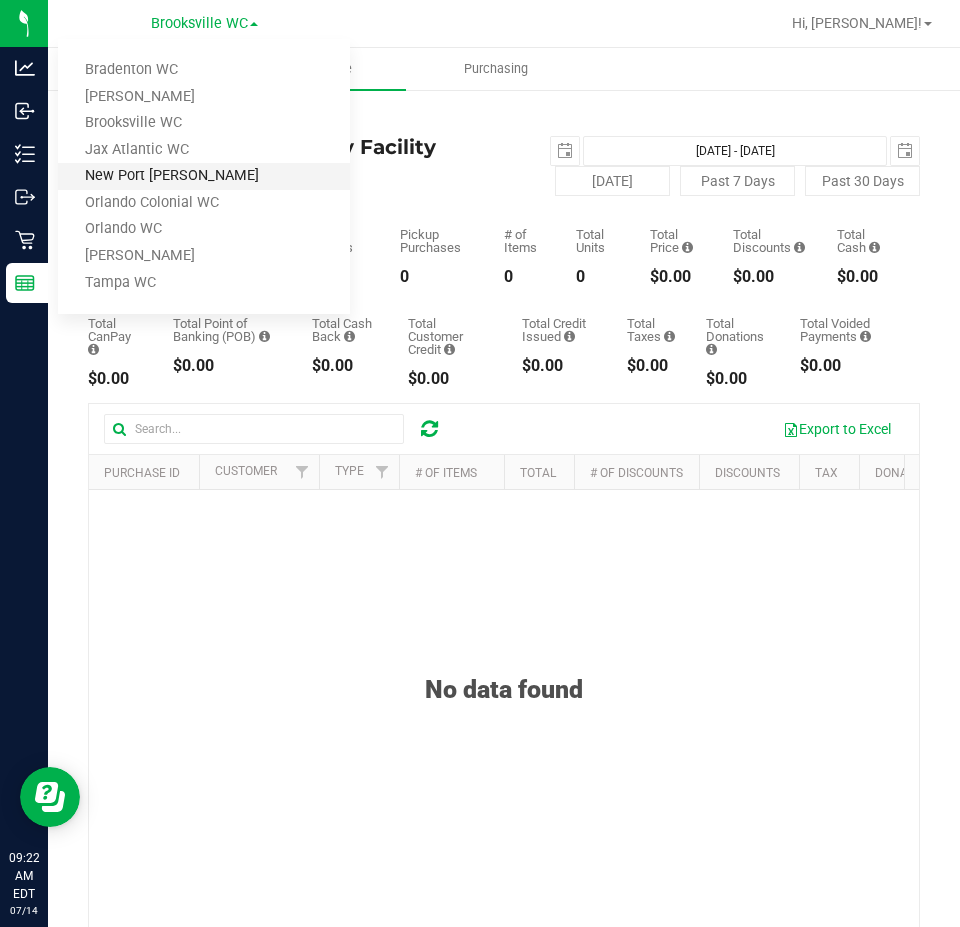 click on "New Port [PERSON_NAME]" at bounding box center (204, 176) 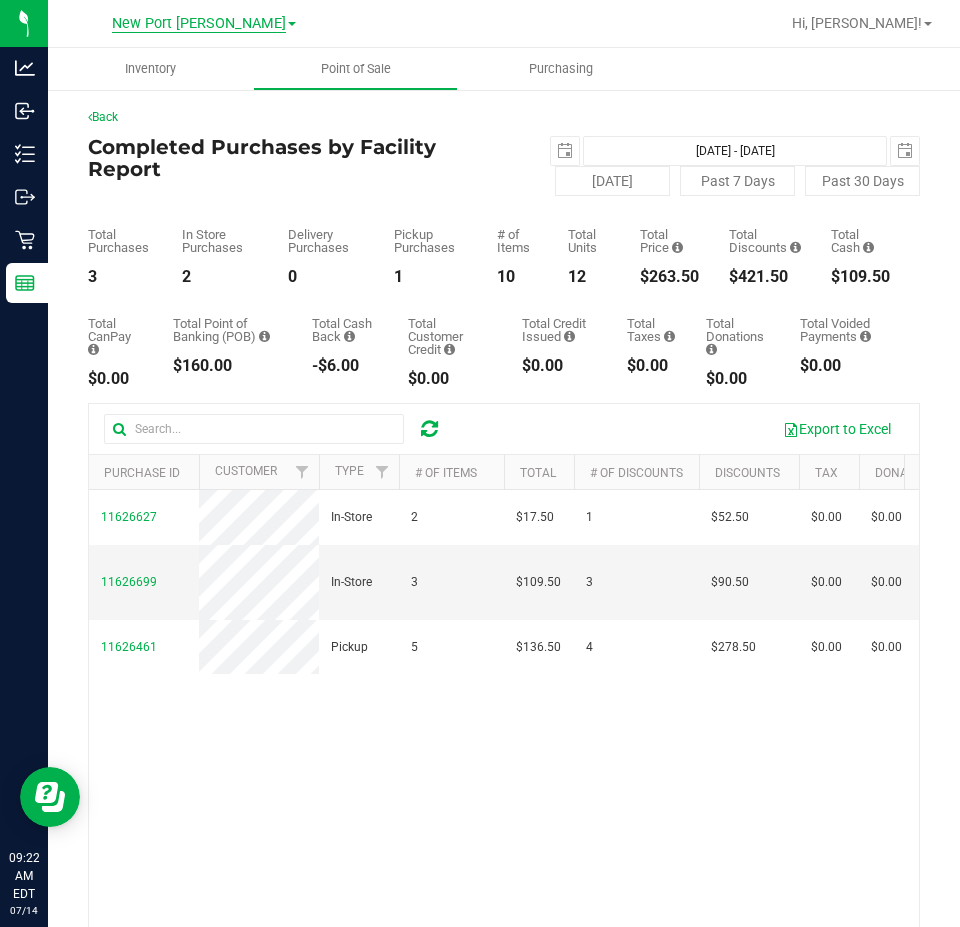 click on "New Port [PERSON_NAME]" at bounding box center [199, 24] 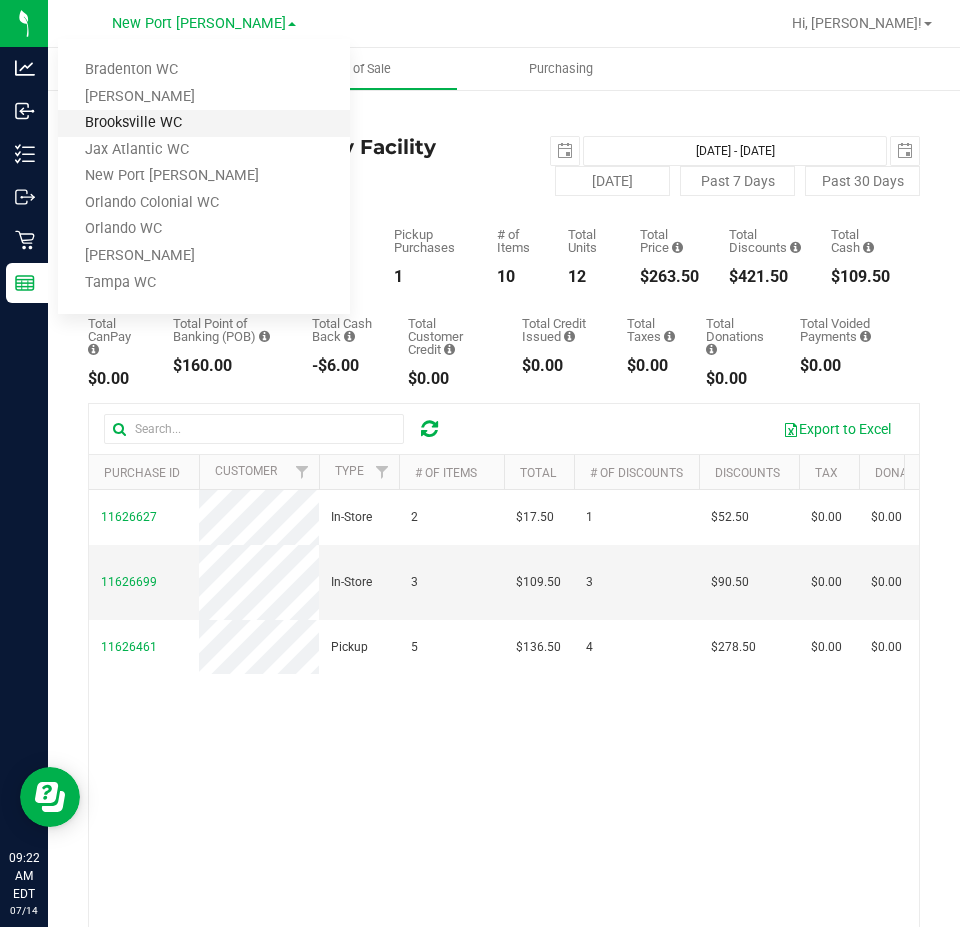 click on "Brooksville WC" at bounding box center (204, 123) 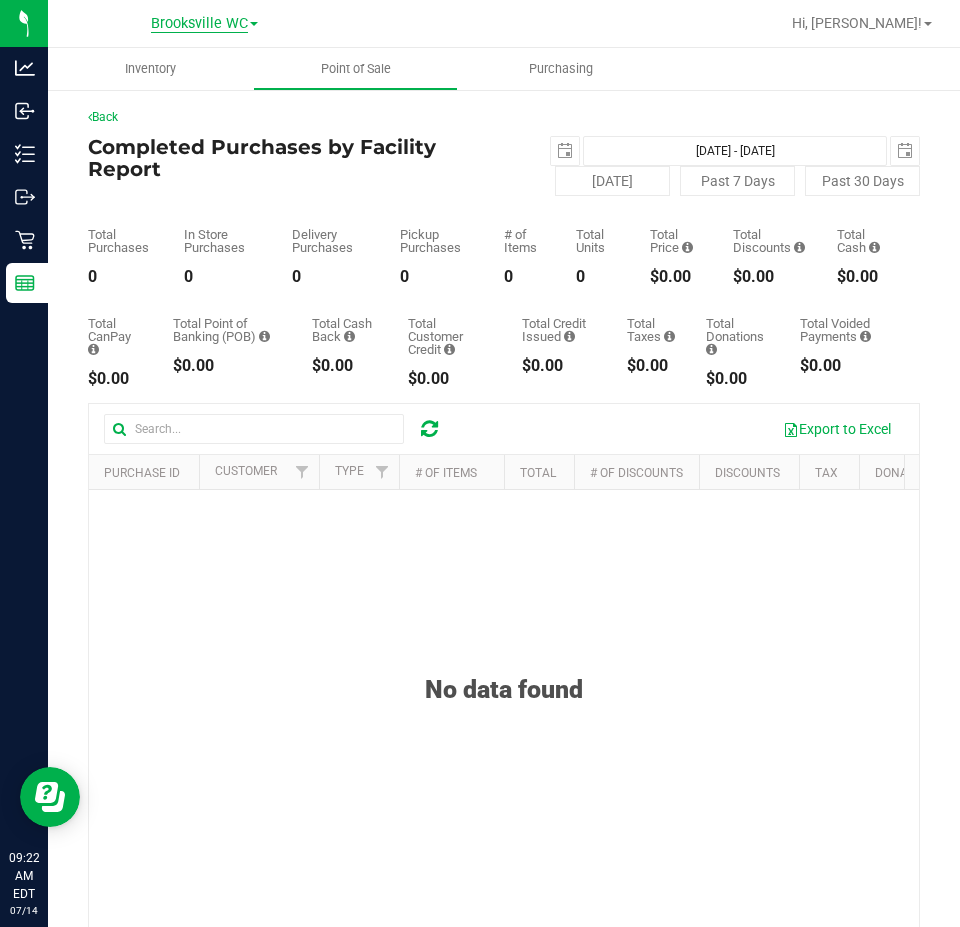 click on "Brooksville WC" at bounding box center (199, 24) 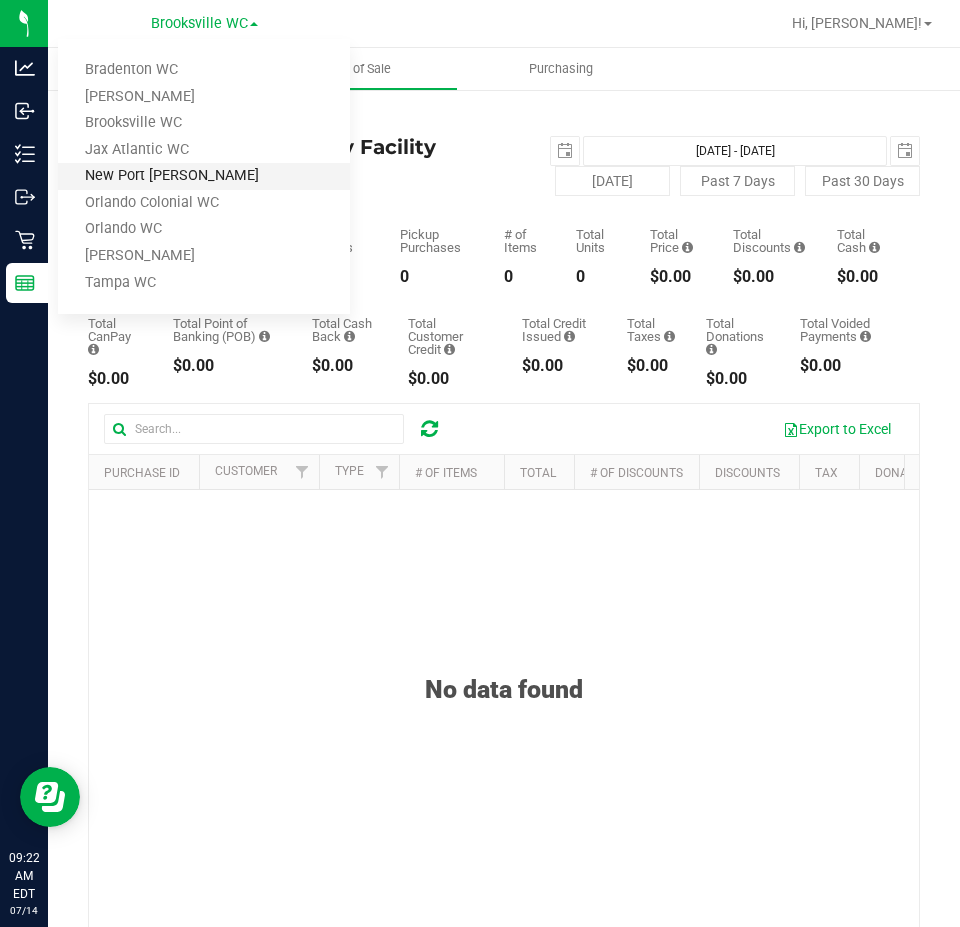 click on "New Port [PERSON_NAME]" at bounding box center (204, 176) 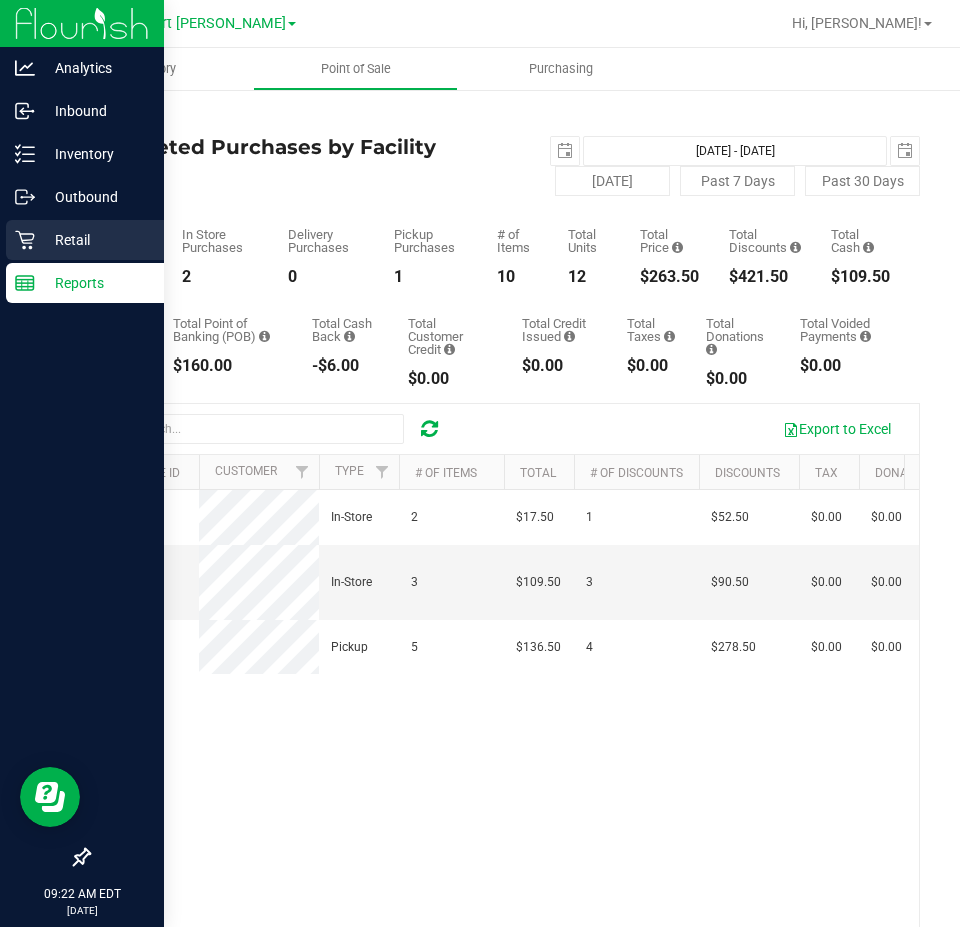 click on "Retail" at bounding box center (95, 240) 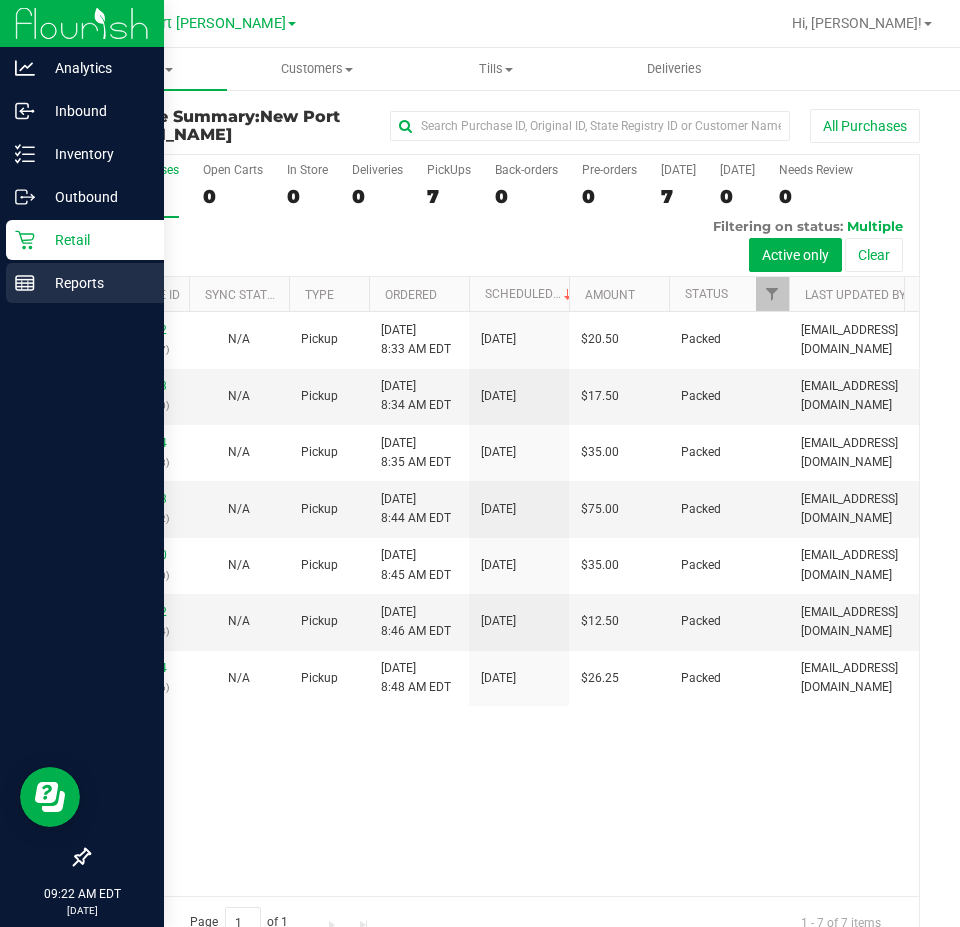 click 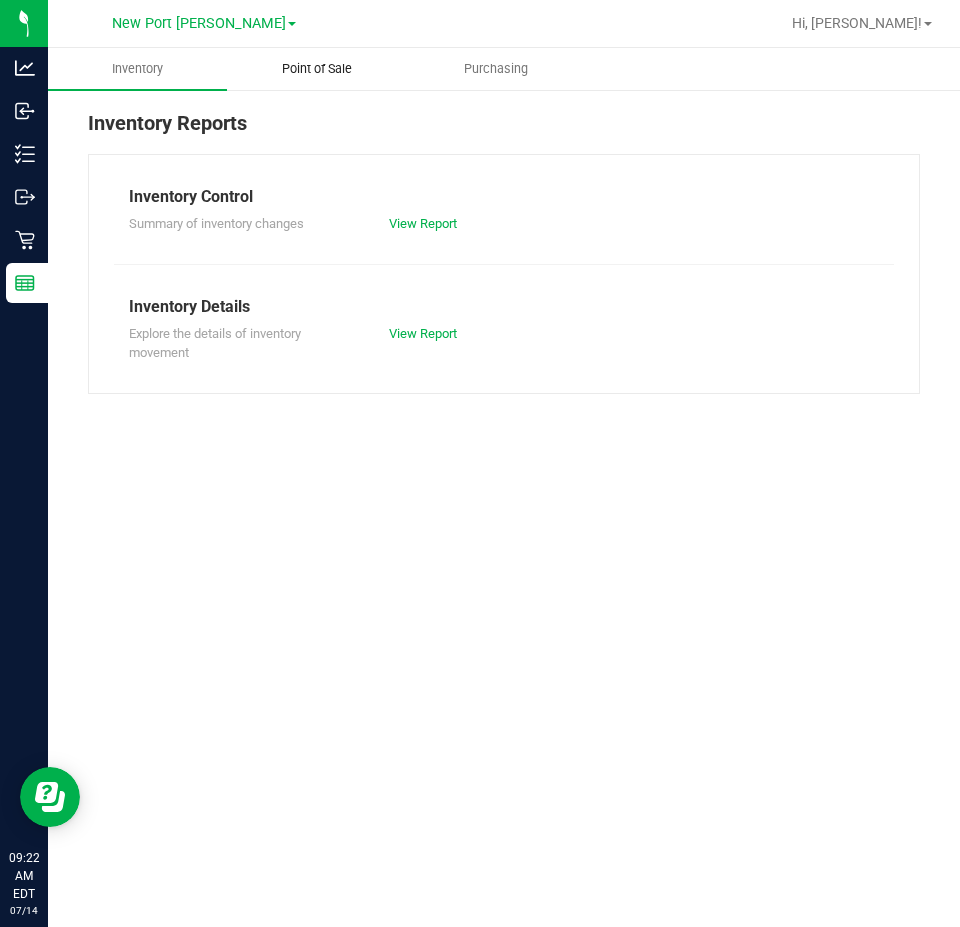 click on "Point of Sale" at bounding box center (317, 69) 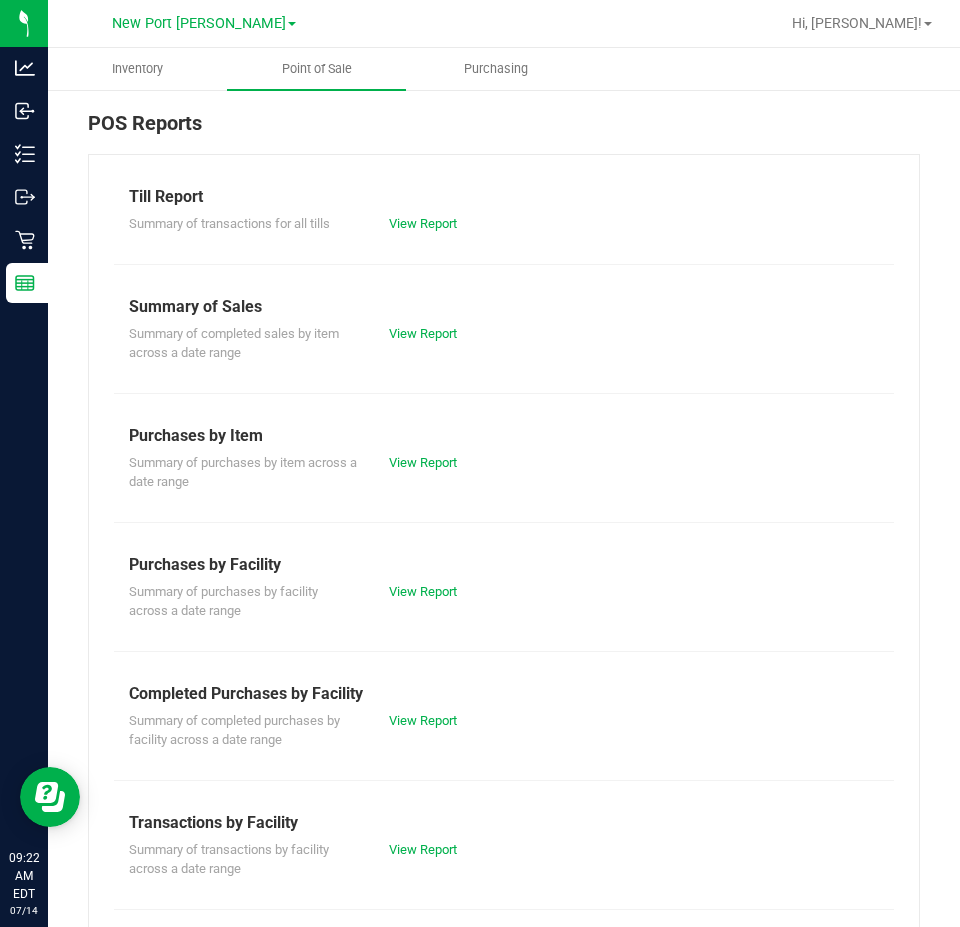 click on "Summary of completed purchases by facility across a date range
View Report" at bounding box center [504, 728] 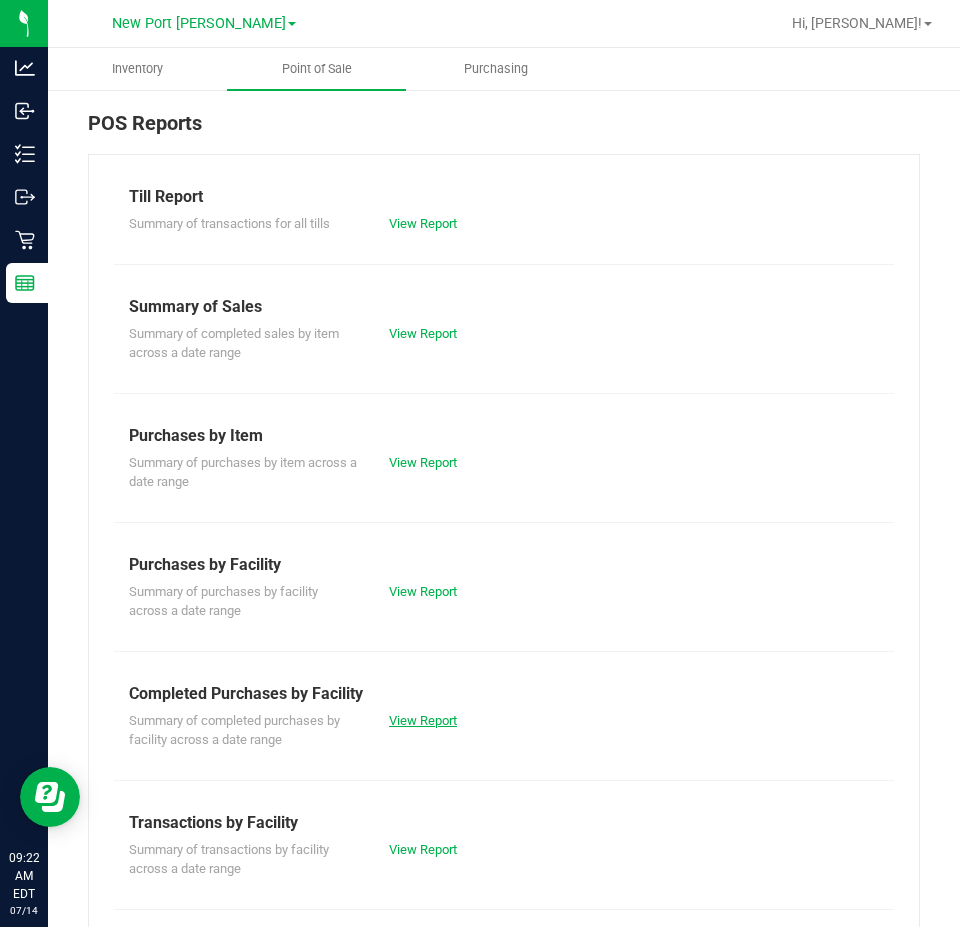 click on "View Report" at bounding box center [423, 720] 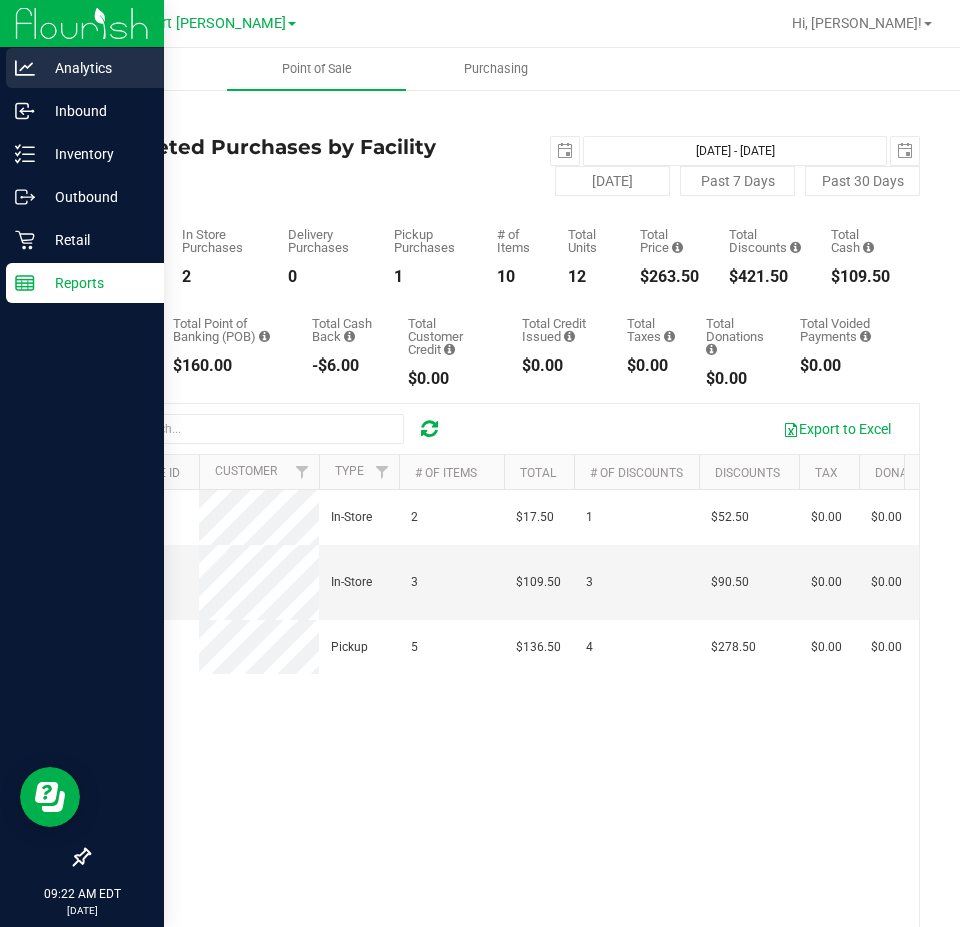 click on "Analytics" at bounding box center (95, 68) 